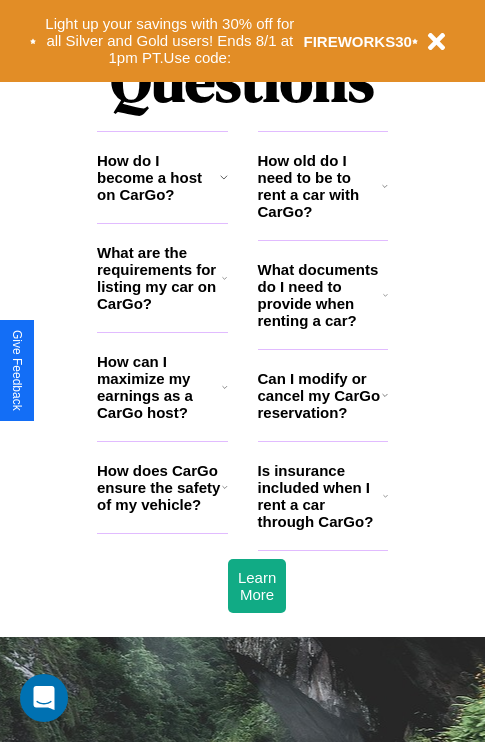 scroll, scrollTop: 2423, scrollLeft: 0, axis: vertical 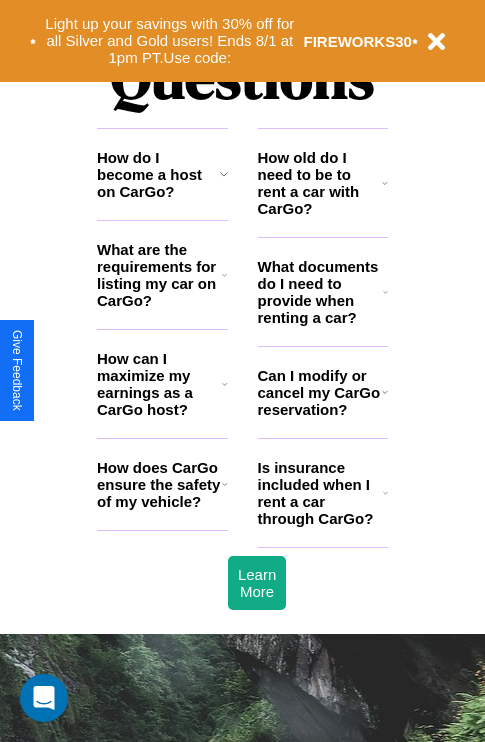 click on "How can I maximize my earnings as a CarGo host?" at bounding box center (159, 384) 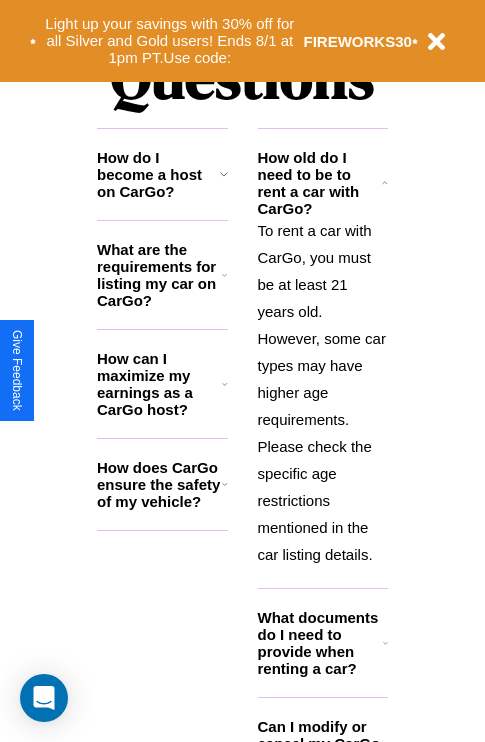 click 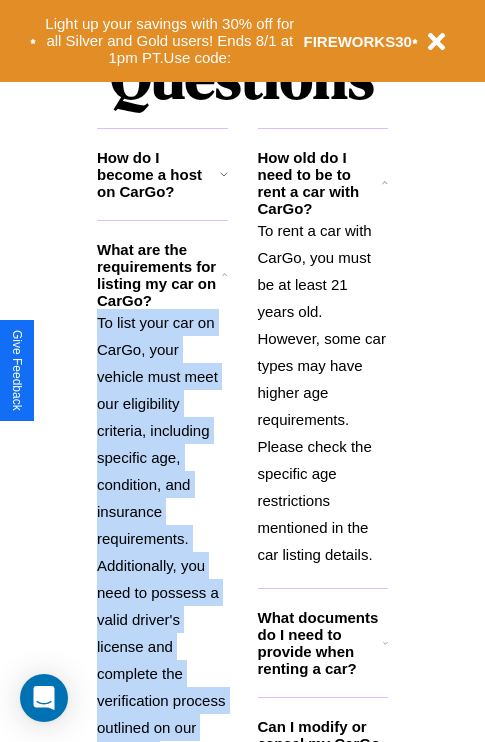 scroll, scrollTop: 2503, scrollLeft: 0, axis: vertical 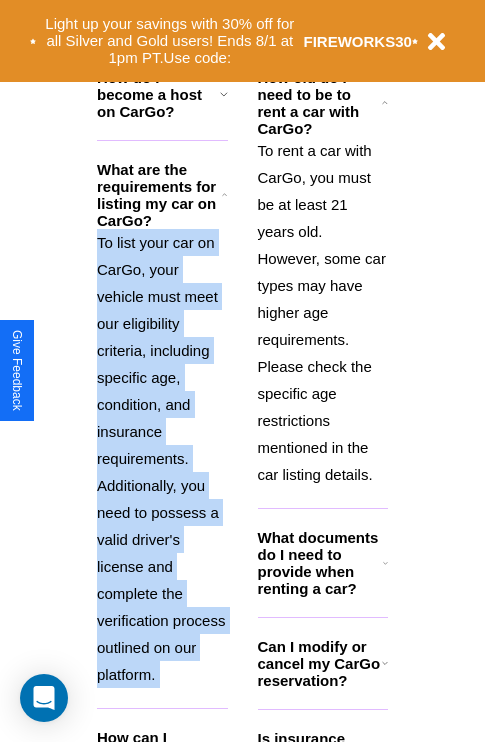 click on "Can I modify or cancel my CarGo reservation?" at bounding box center [320, 663] 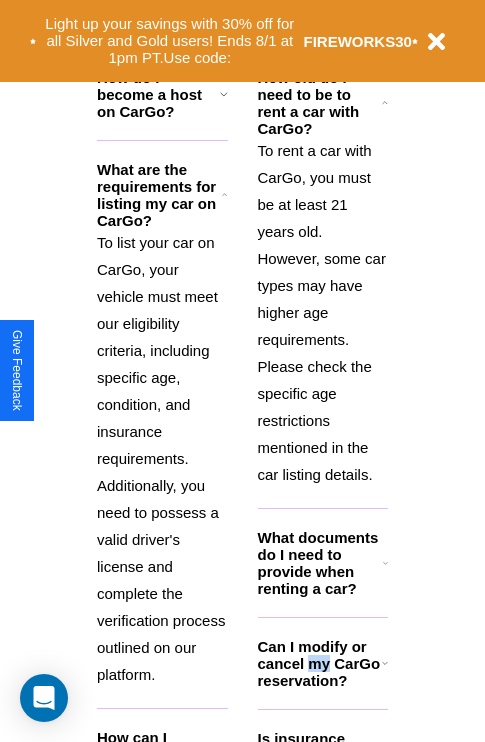scroll, scrollTop: 2566, scrollLeft: 0, axis: vertical 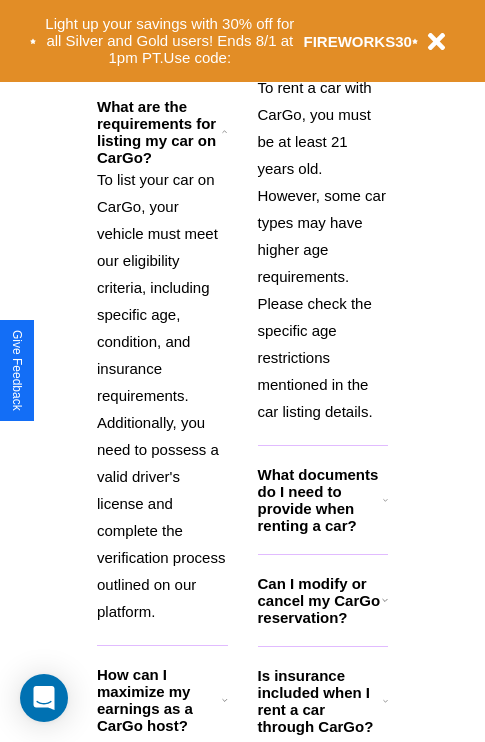 click 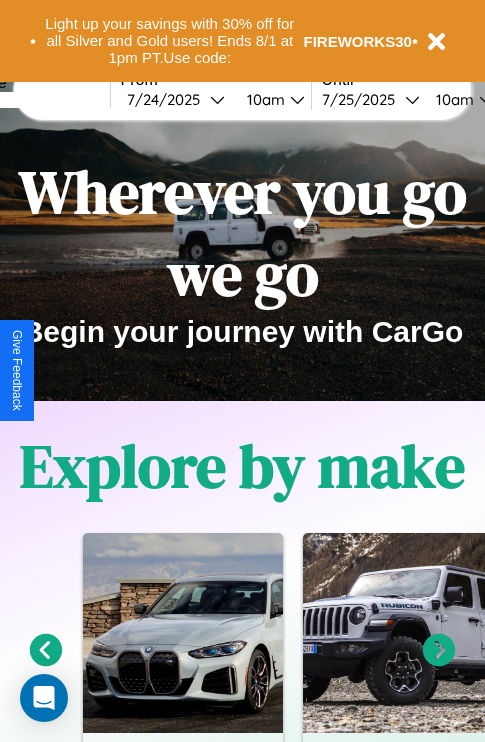 scroll, scrollTop: 0, scrollLeft: 0, axis: both 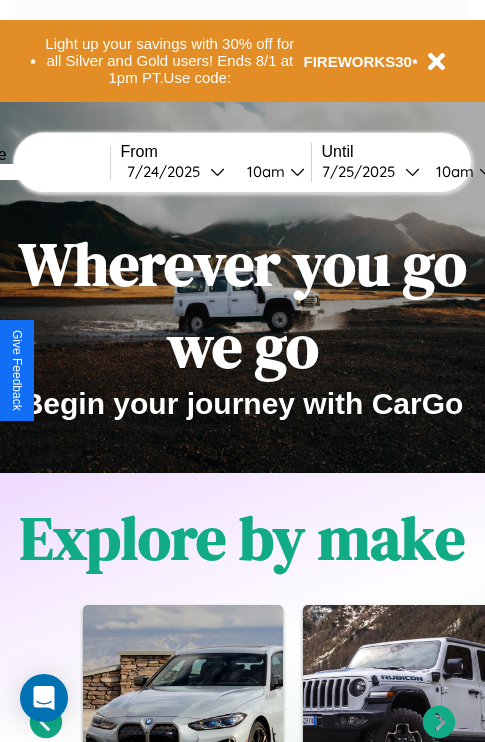 click at bounding box center (35, 172) 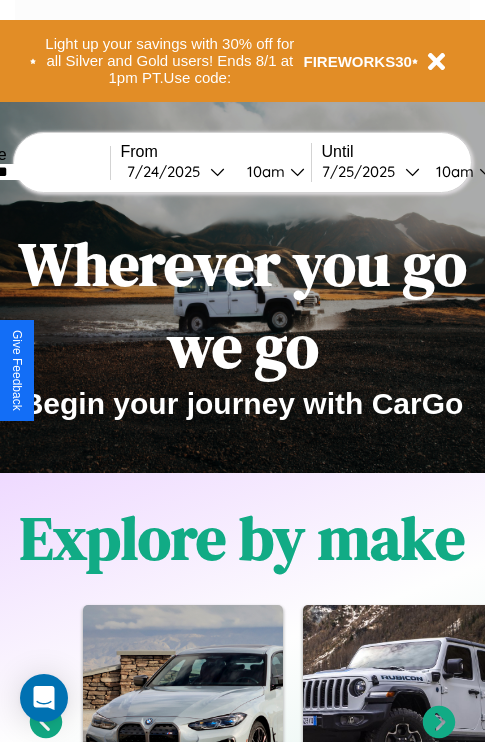 type on "********" 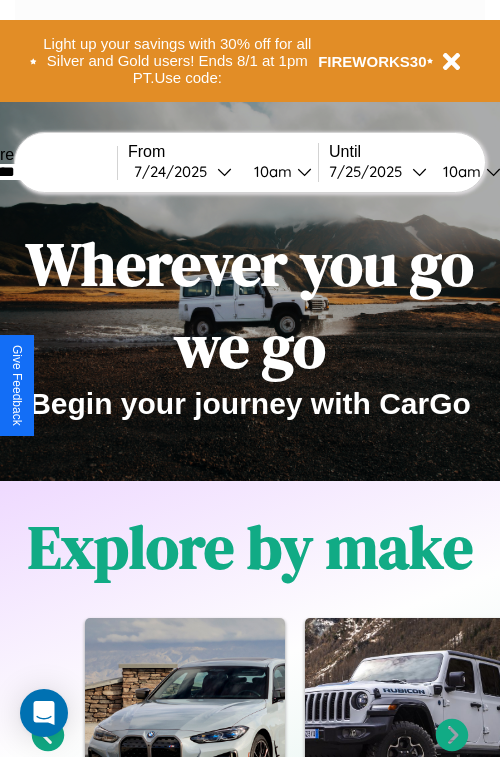 select on "*" 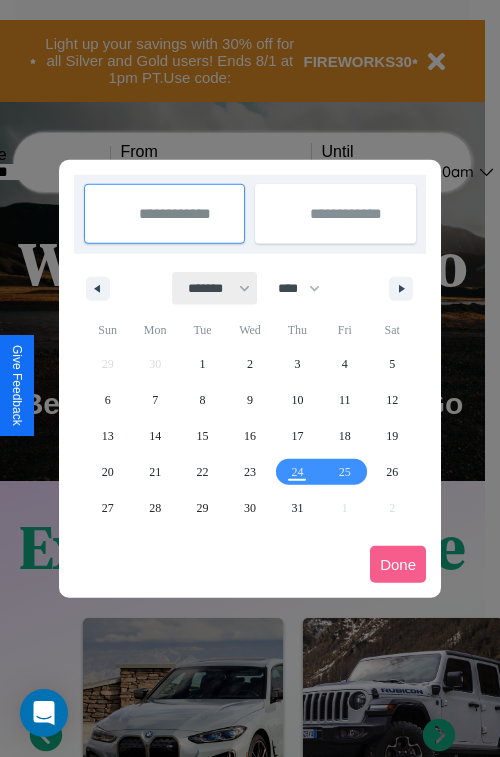 click on "******* ******** ***** ***** *** **** **** ****** ********* ******* ******** ********" at bounding box center [215, 288] 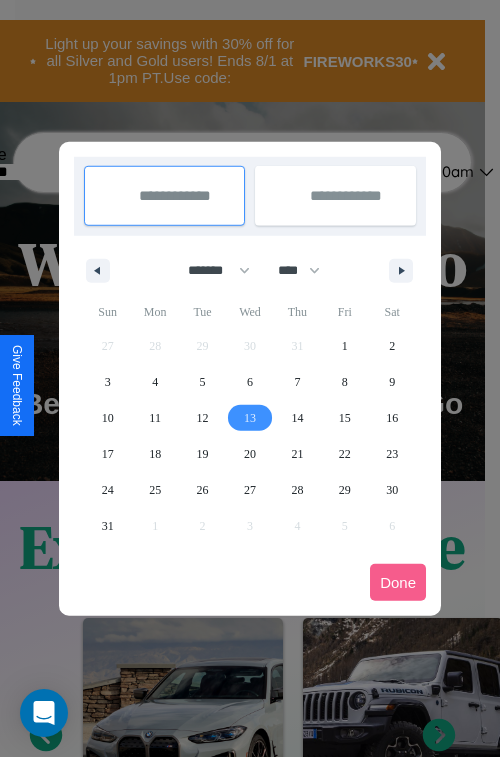 click on "13" at bounding box center (250, 418) 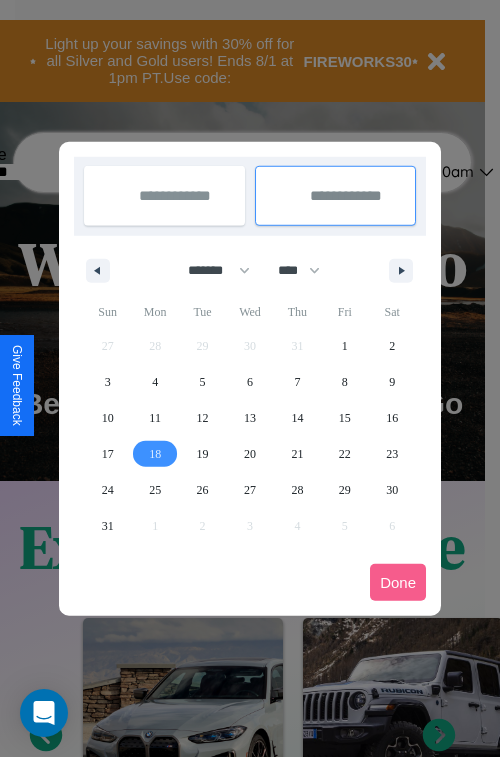 click on "18" at bounding box center [155, 454] 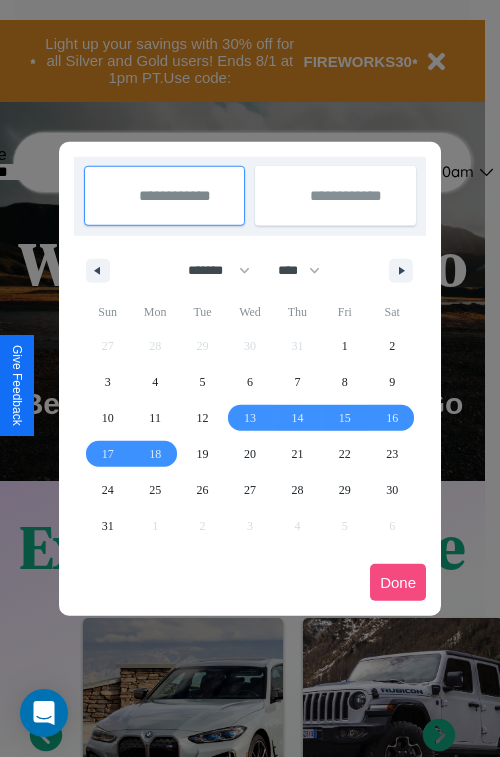 click on "Done" at bounding box center [398, 582] 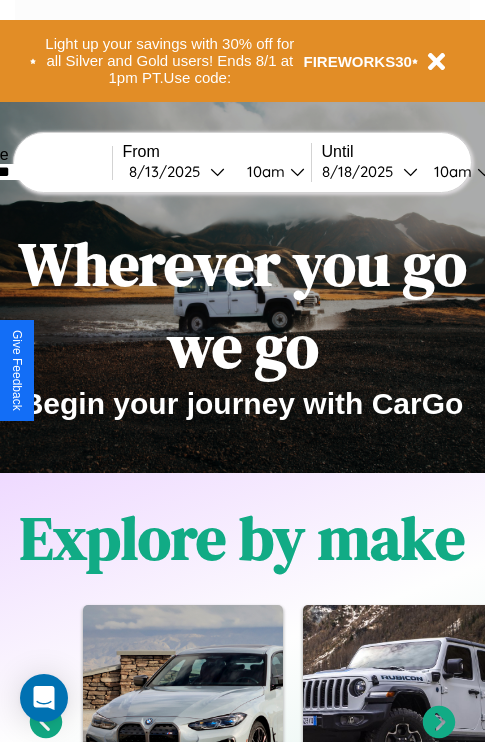 scroll, scrollTop: 0, scrollLeft: 74, axis: horizontal 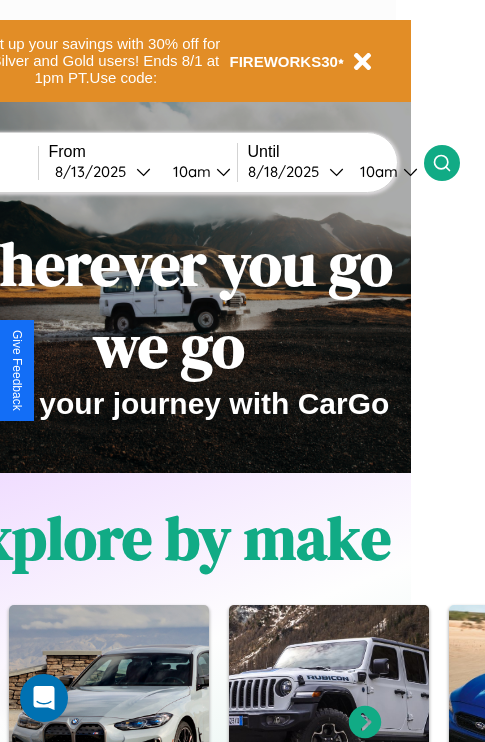 click 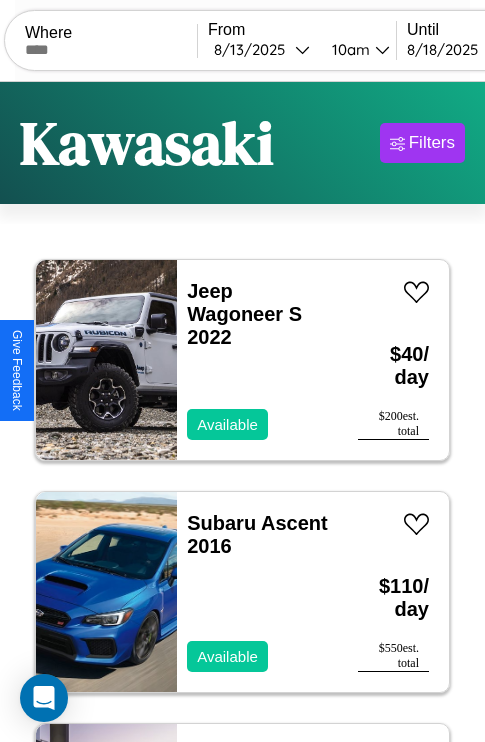 scroll, scrollTop: 95, scrollLeft: 0, axis: vertical 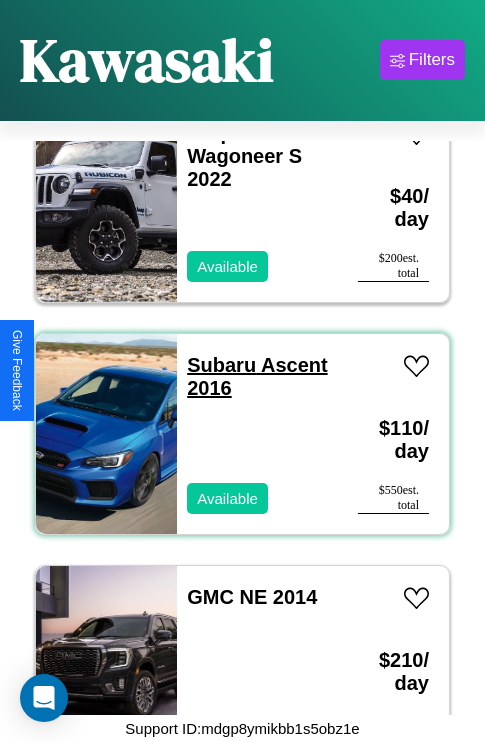 click on "Subaru   Ascent   2016" at bounding box center (257, 376) 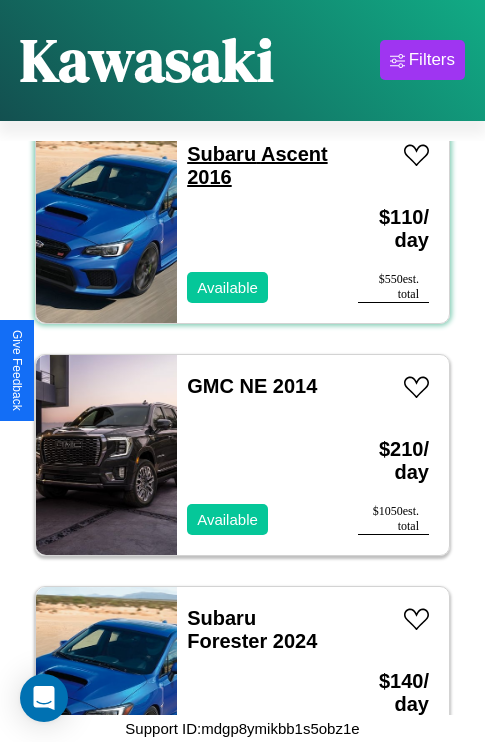 scroll, scrollTop: 307, scrollLeft: 0, axis: vertical 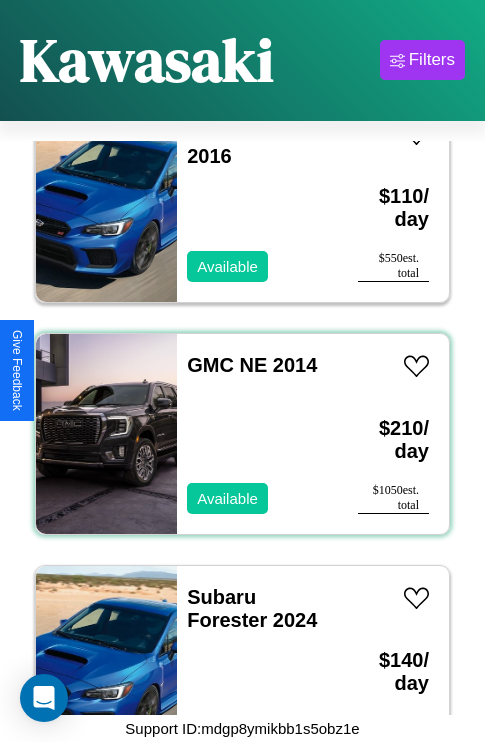 click on "GMC   NE   2014 Available" at bounding box center (257, 434) 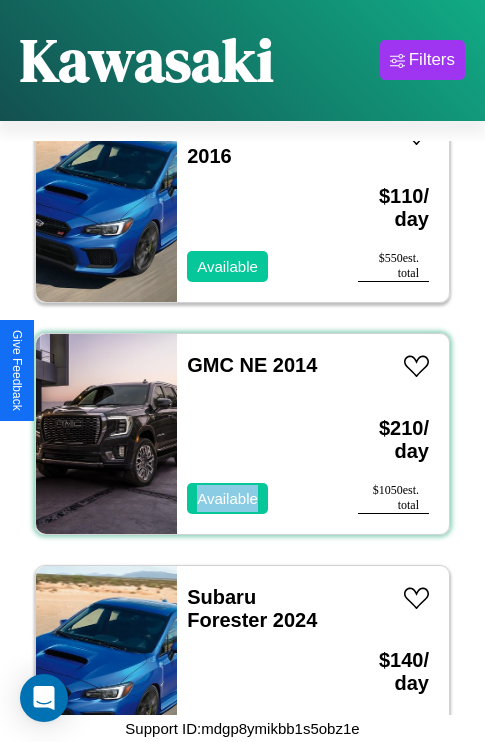click on "GMC   NE   2014 Available" at bounding box center (257, 434) 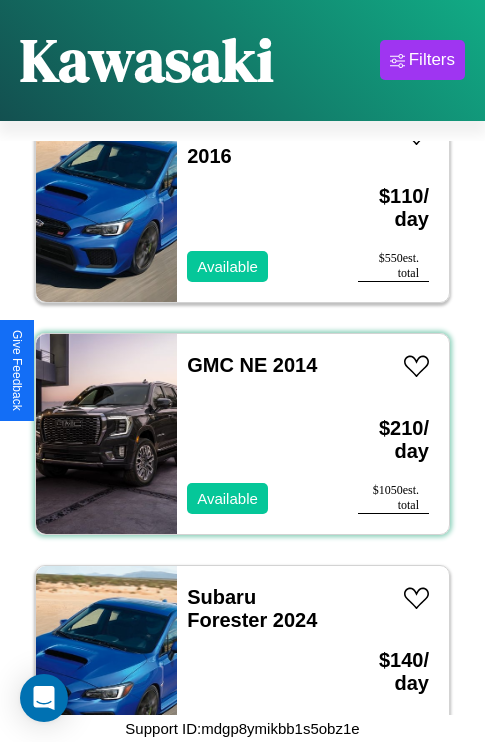 click on "GMC   NE   2014 Available" at bounding box center (257, 434) 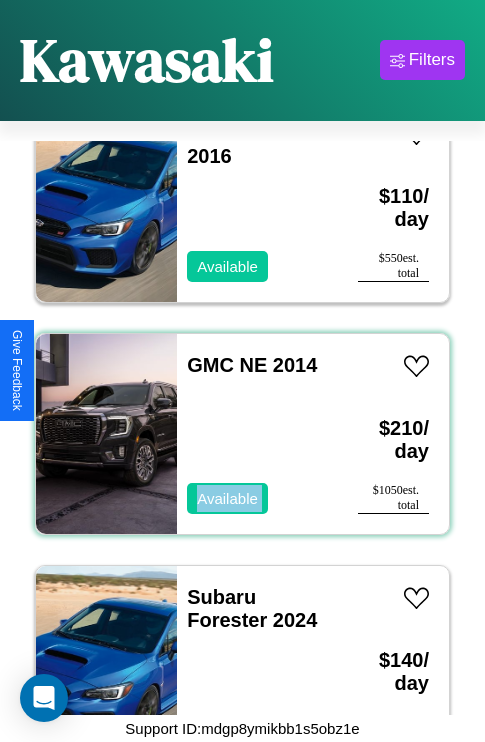 click on "GMC   NE   2014 Available" at bounding box center [257, 434] 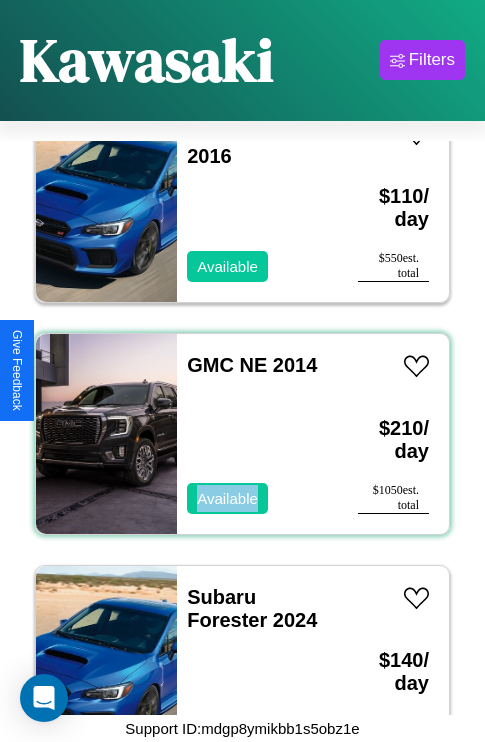 click on "GMC   NE   2014 Available" at bounding box center (257, 434) 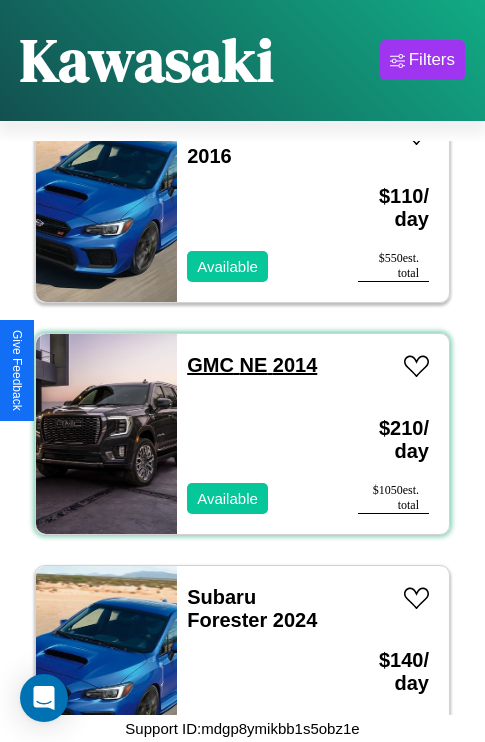 click on "GMC   NE   2014" at bounding box center (252, 365) 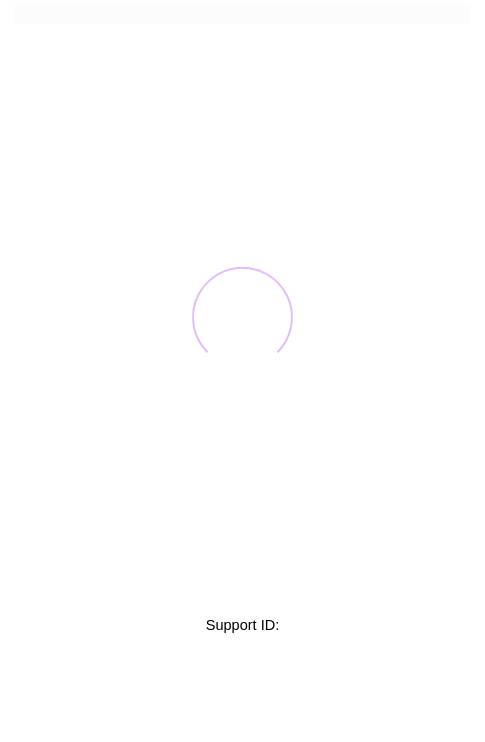 scroll, scrollTop: 0, scrollLeft: 0, axis: both 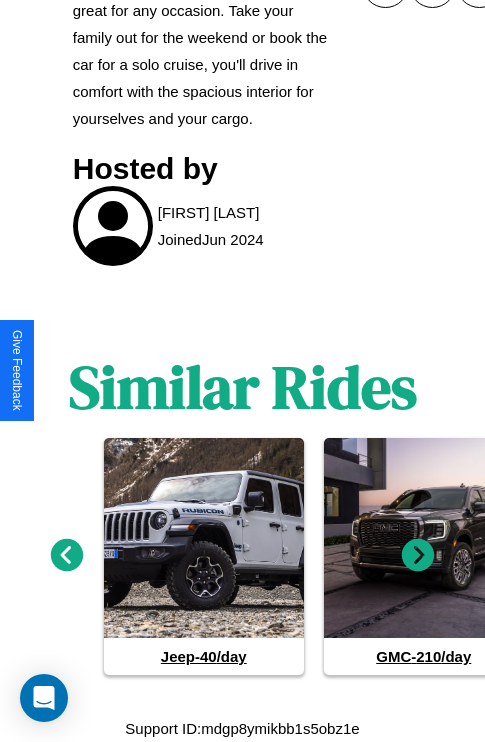 click 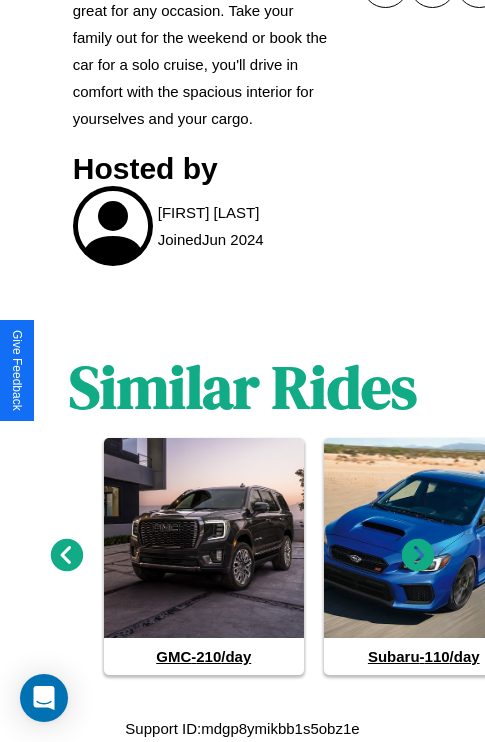 click 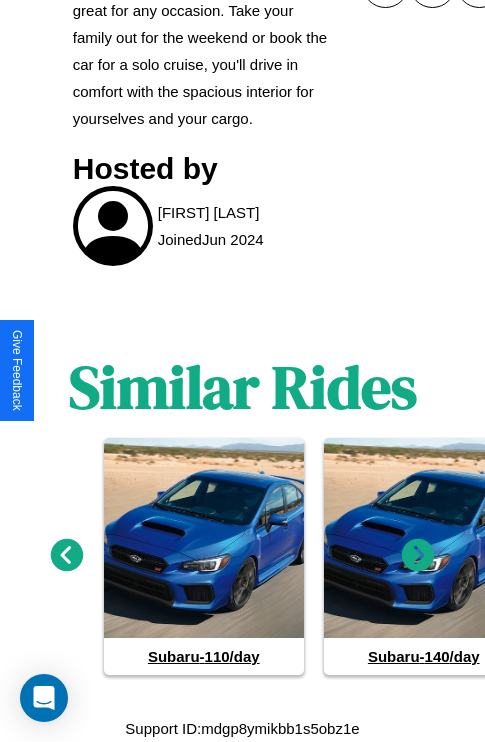 click 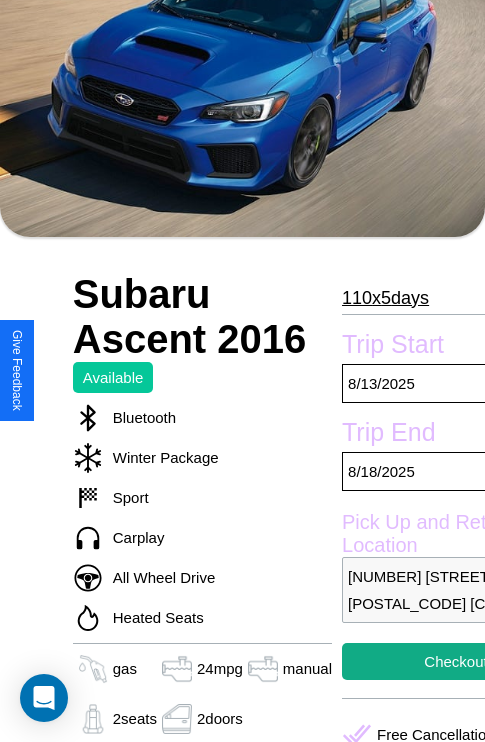 scroll, scrollTop: 117, scrollLeft: 0, axis: vertical 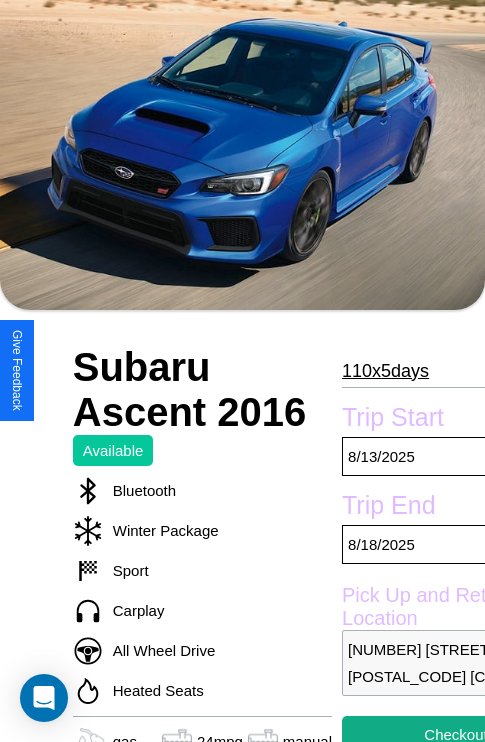 click on "110  x  5  days" at bounding box center (385, 371) 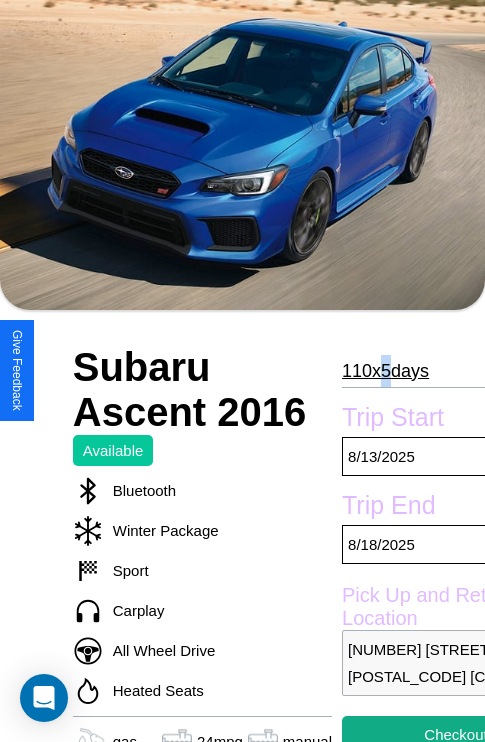 click on "110  x  5  days" at bounding box center (385, 371) 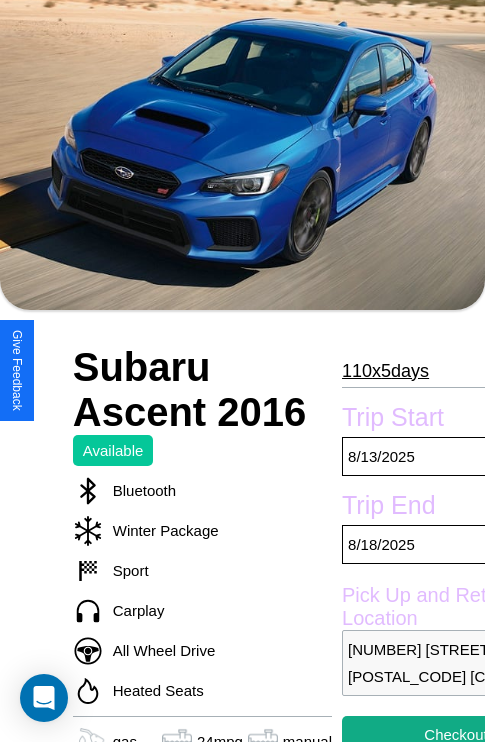 click on "110  x  5  days" at bounding box center [385, 371] 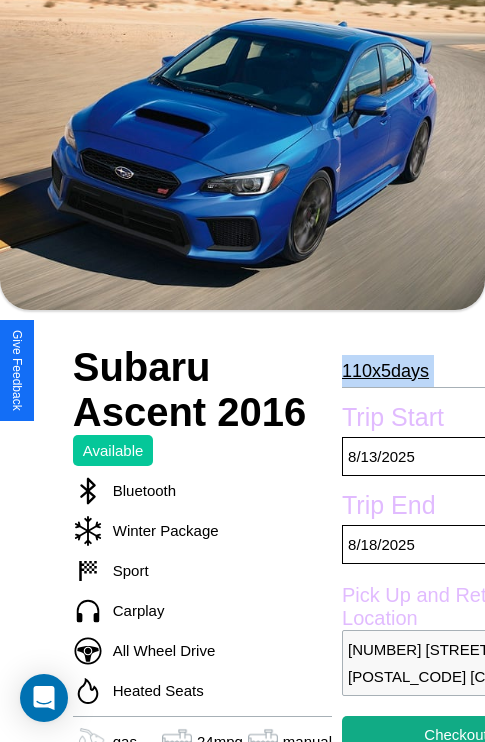 click on "110  x  5  days" at bounding box center [385, 371] 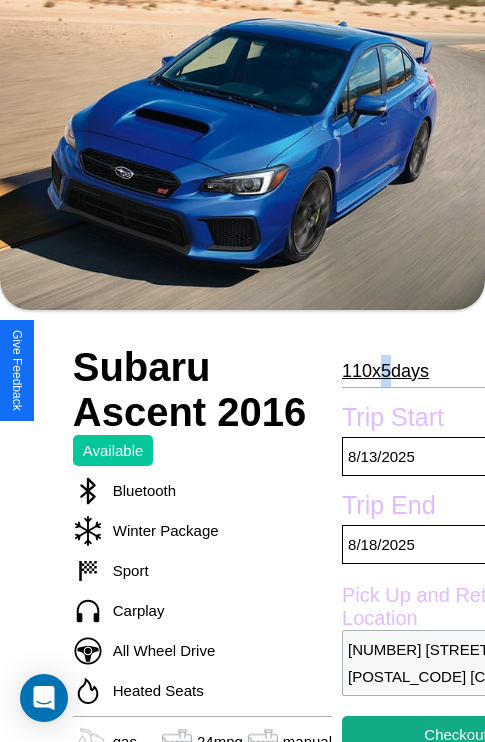 click on "110  x  5  days" at bounding box center (385, 371) 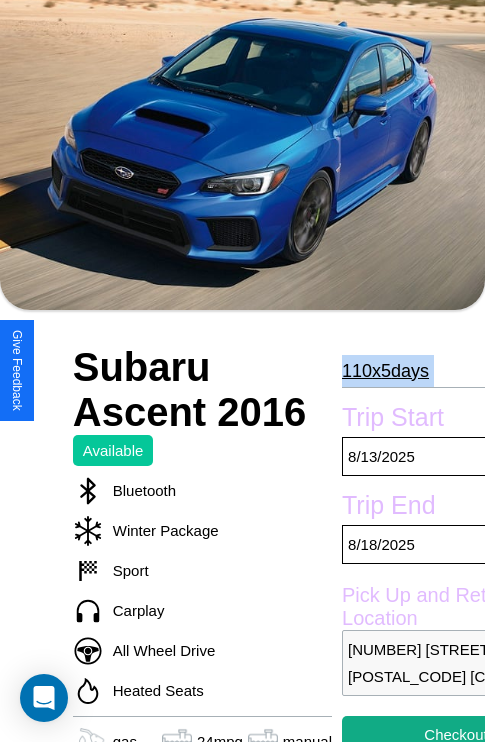 click on "110  x  5  days" at bounding box center [385, 371] 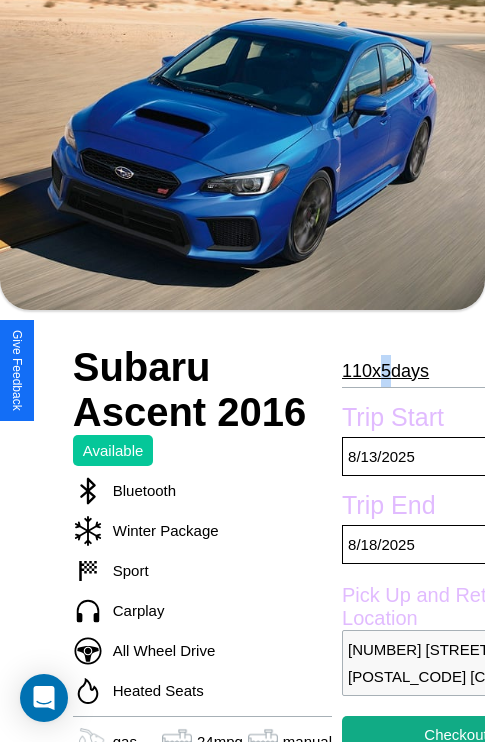 click on "110  x  5  days" at bounding box center [385, 371] 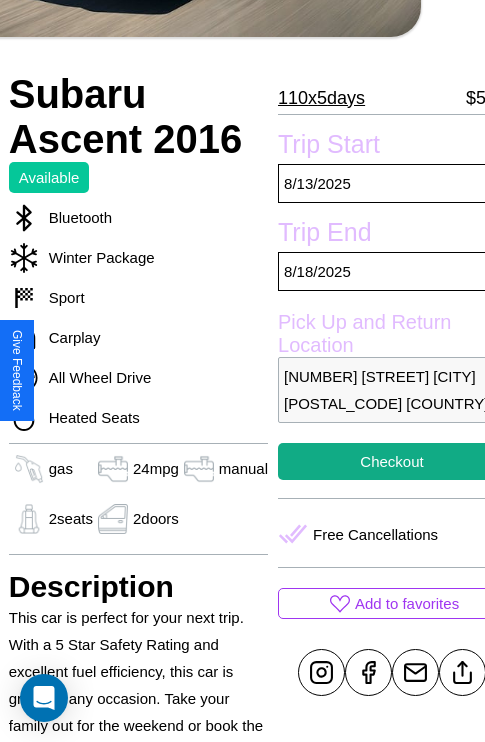 scroll, scrollTop: 409, scrollLeft: 68, axis: both 